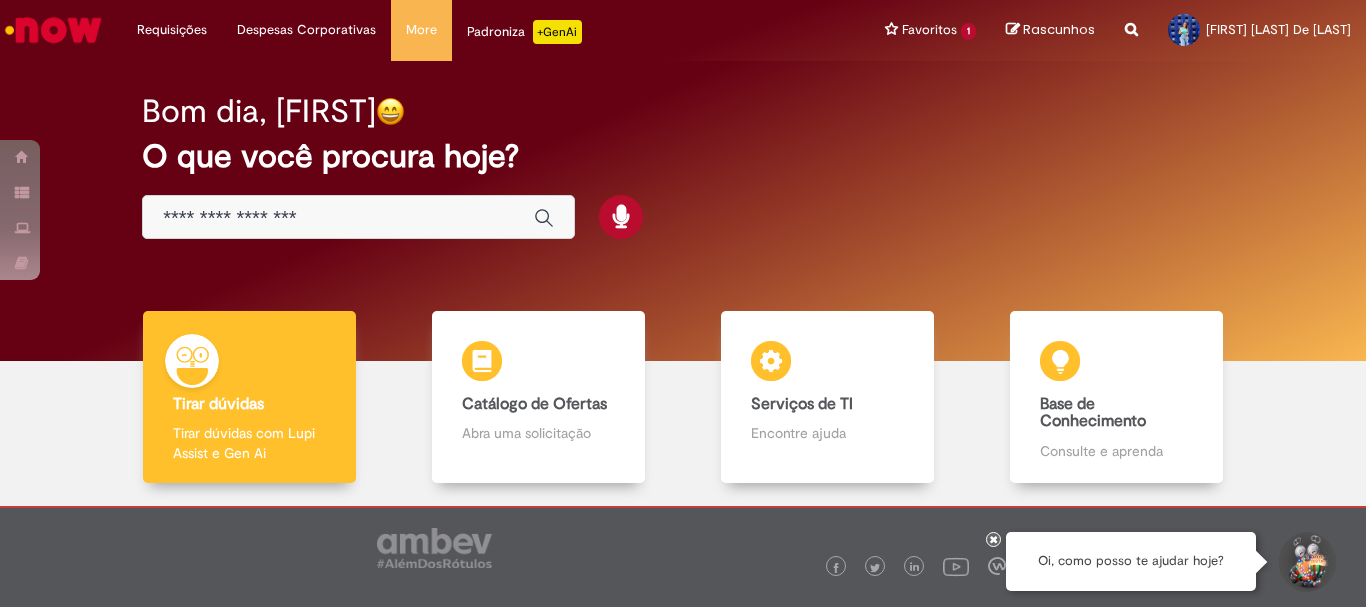 scroll, scrollTop: 0, scrollLeft: 0, axis: both 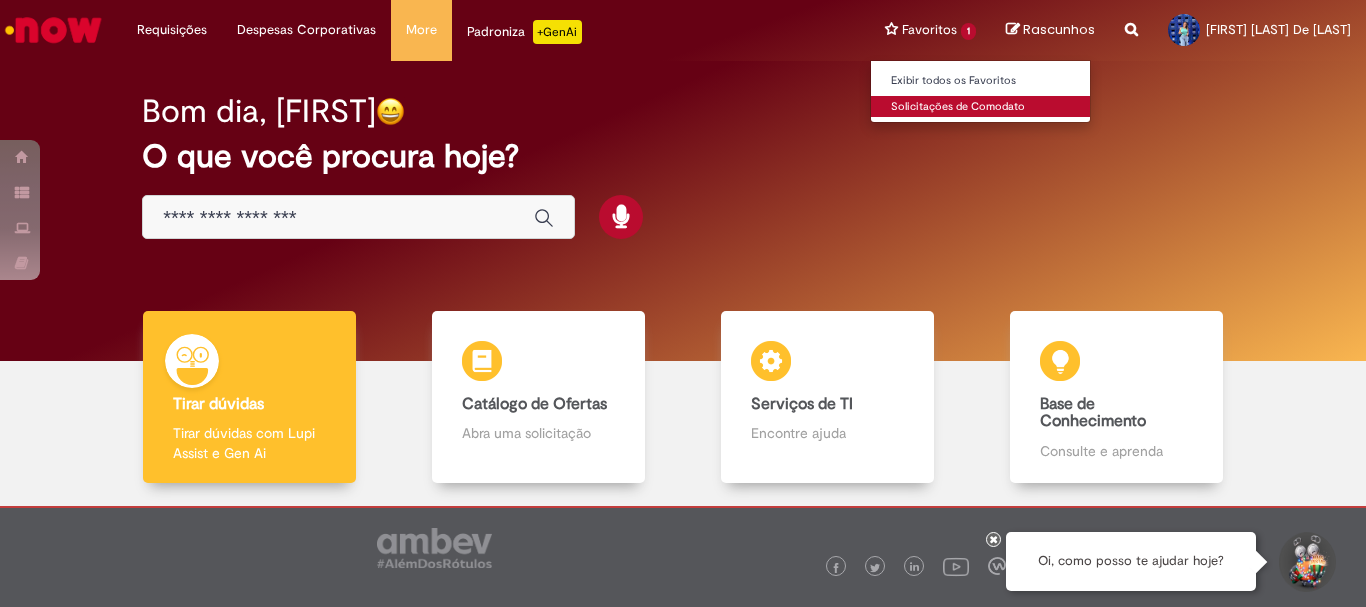 click on "Solicitações de Comodato" at bounding box center [981, 107] 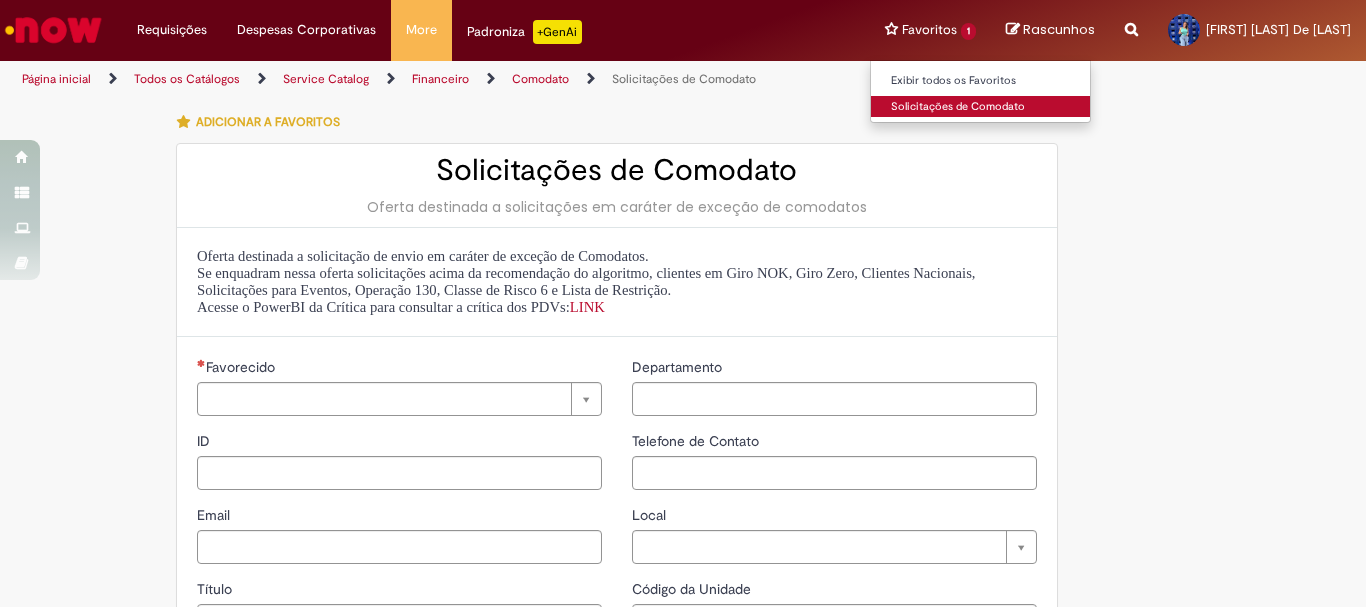 type on "**********" 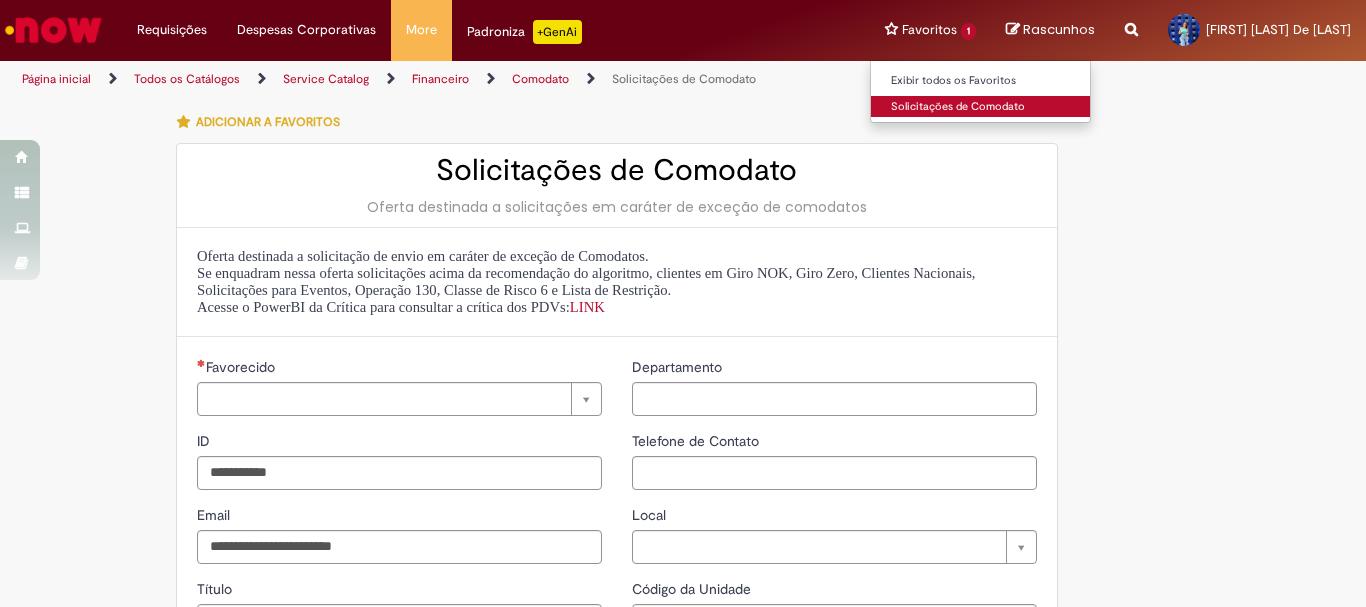 type on "**********" 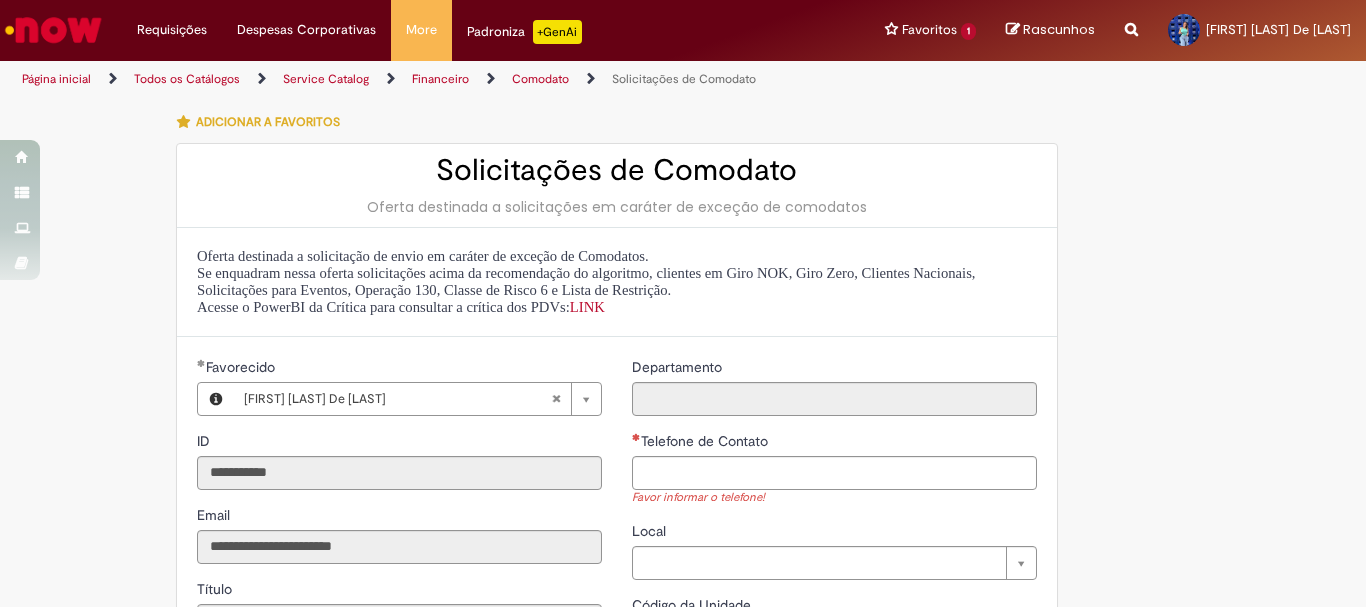 scroll, scrollTop: 300, scrollLeft: 0, axis: vertical 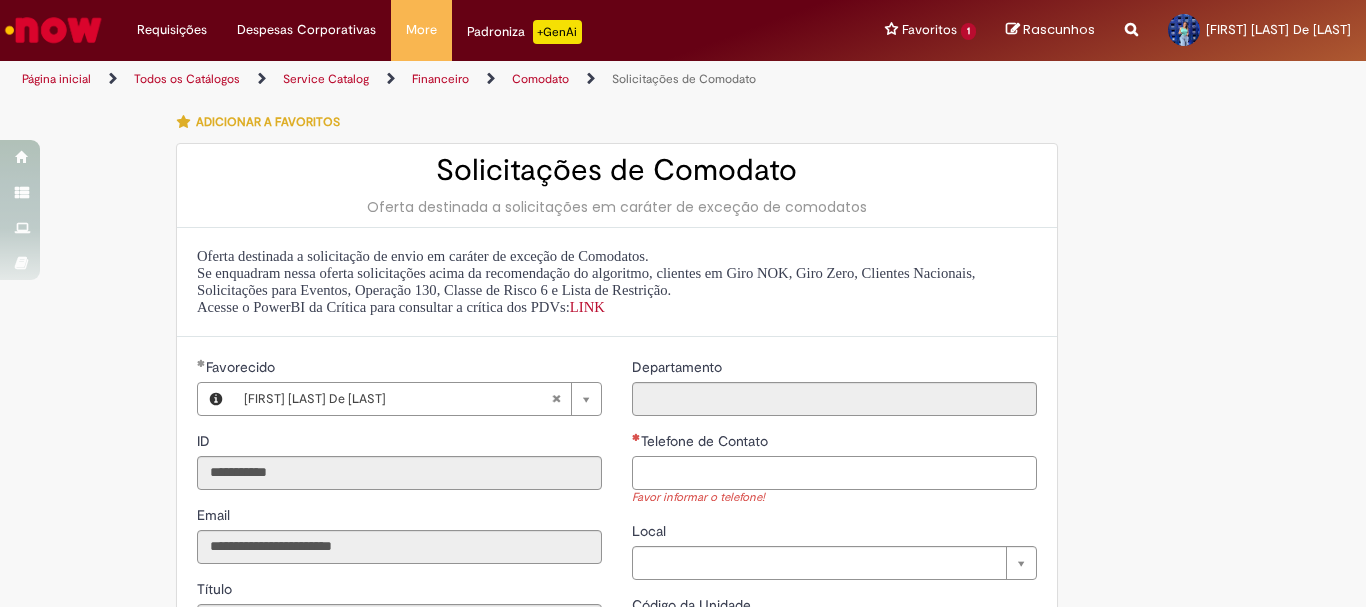 click on "Telefone de Contato" at bounding box center (834, 473) 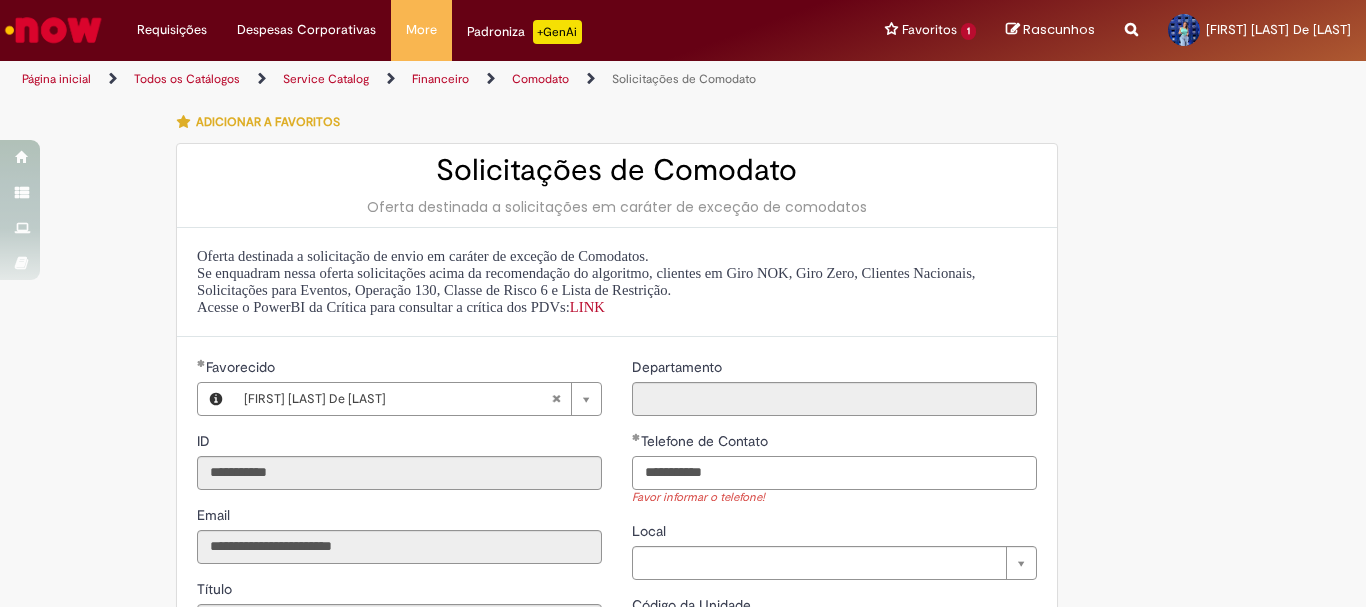 scroll, scrollTop: 300, scrollLeft: 0, axis: vertical 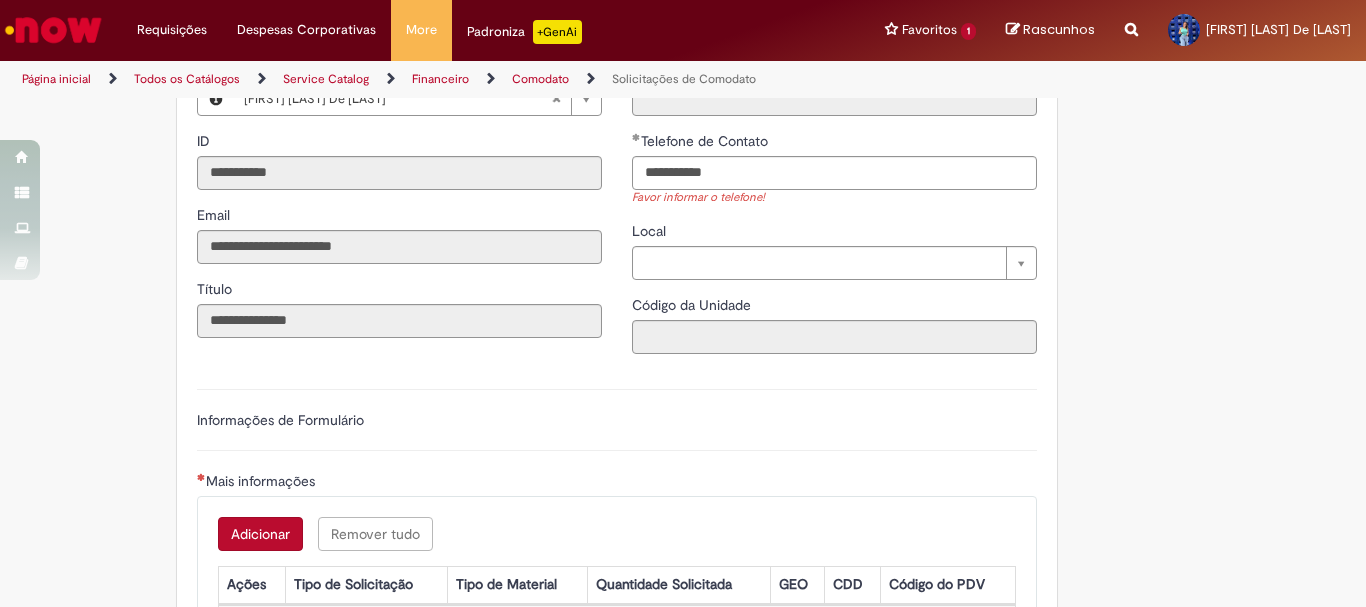 type on "**********" 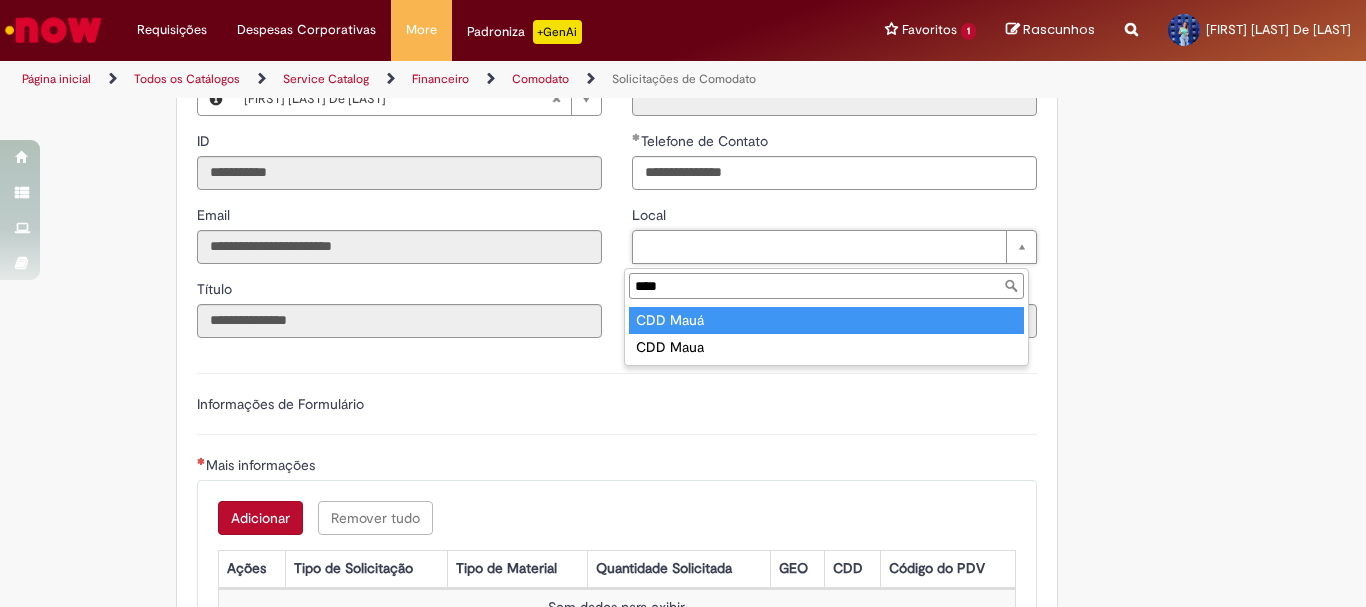 type on "****" 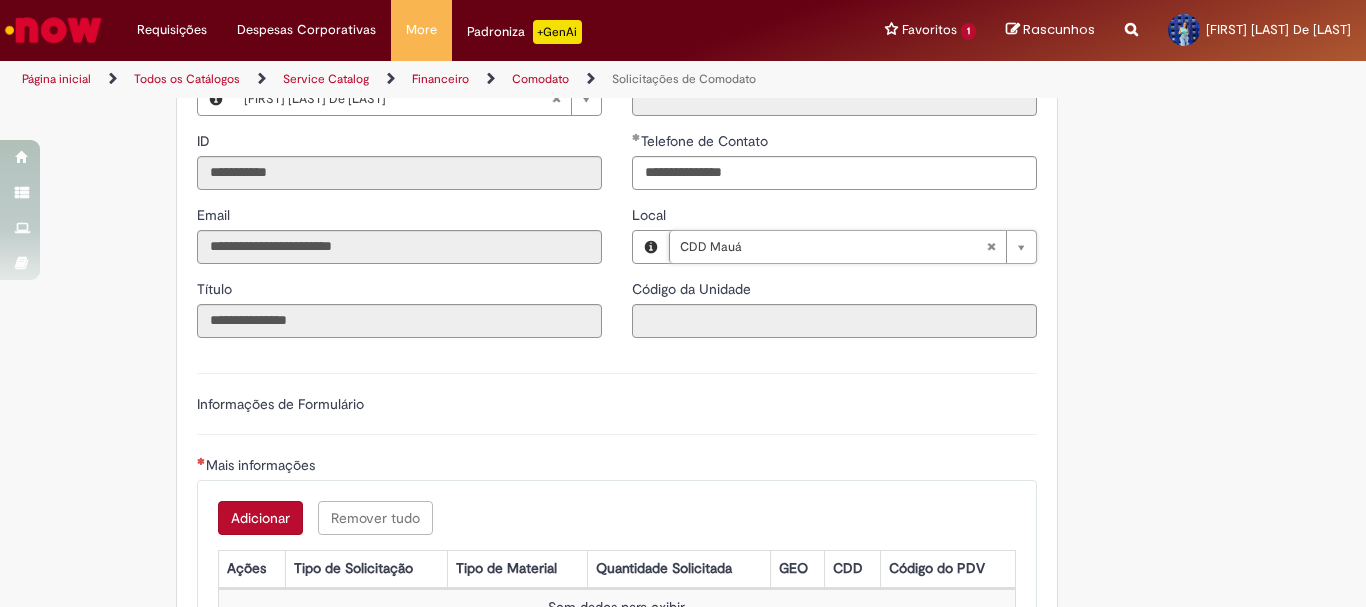 type on "****" 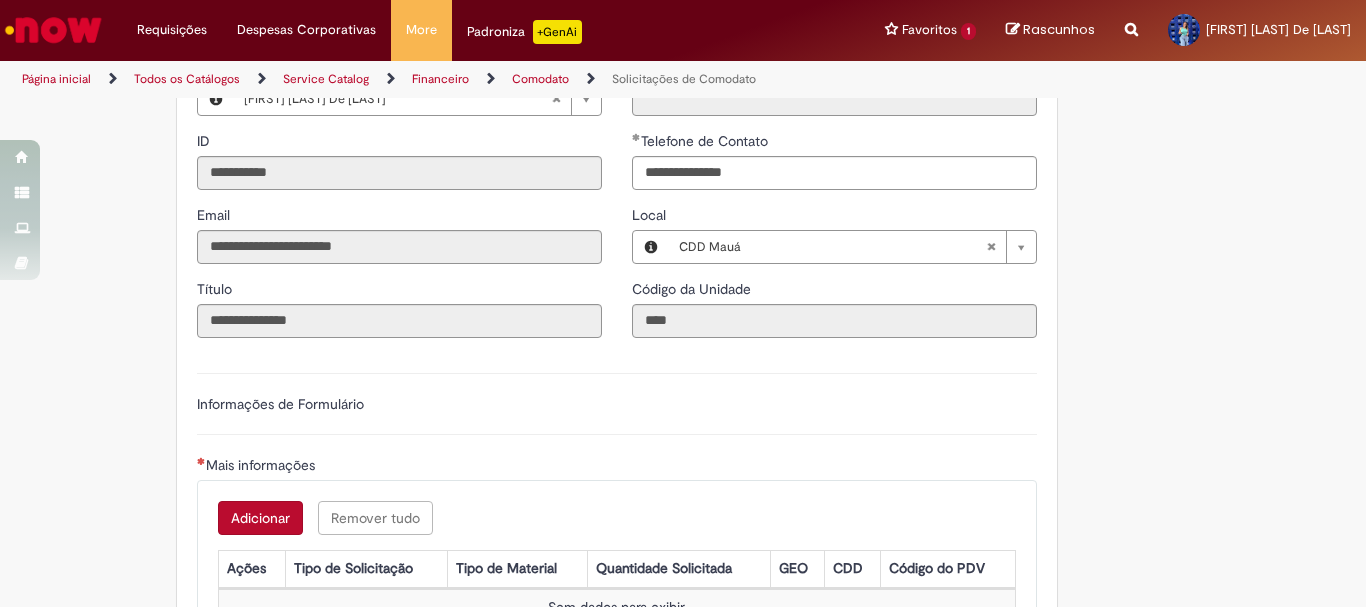 click on "**********" at bounding box center [683, 394] 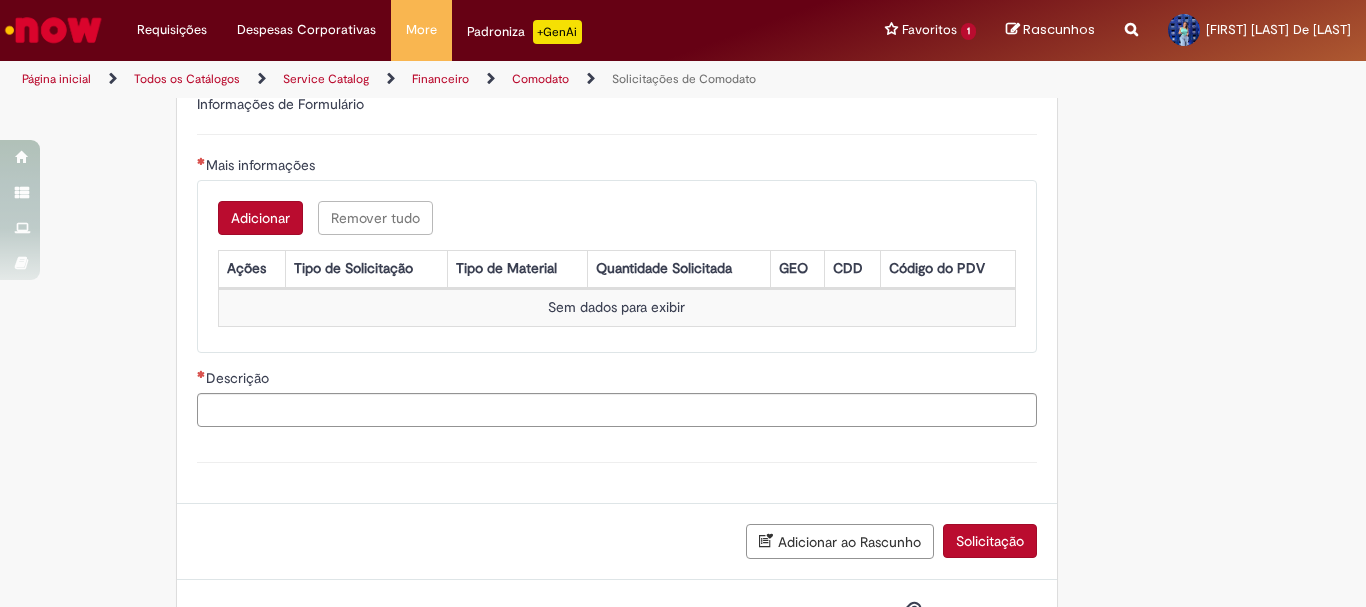scroll, scrollTop: 690, scrollLeft: 0, axis: vertical 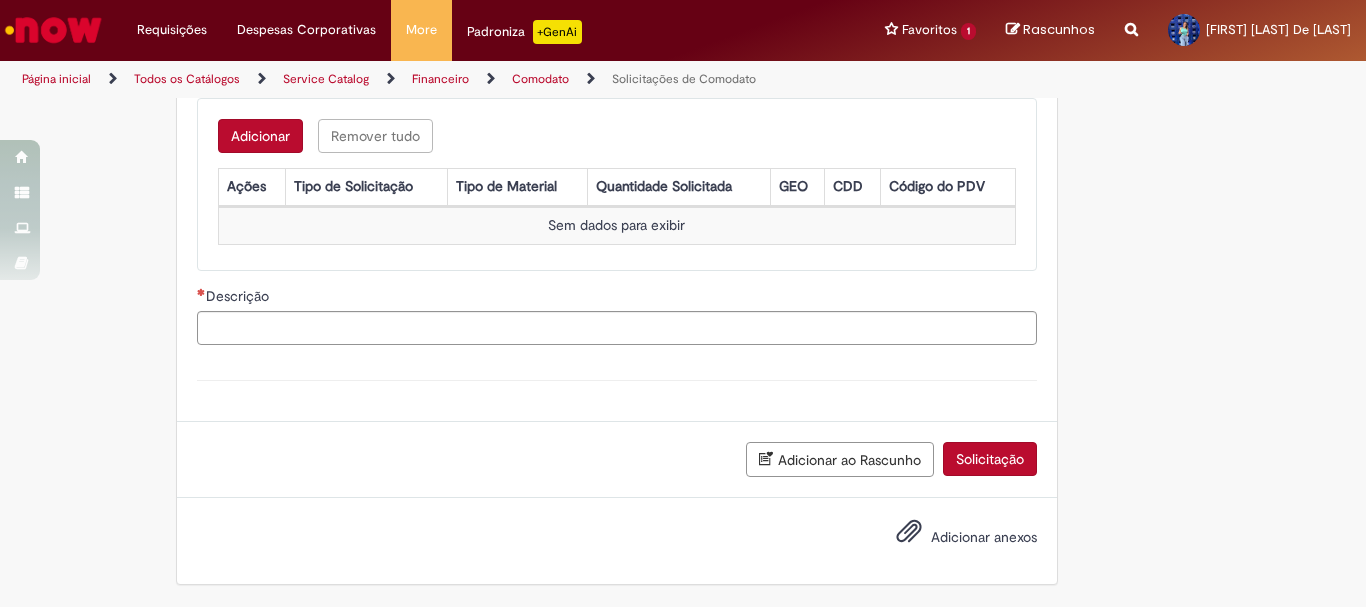 click on "Adicionar" at bounding box center (260, 136) 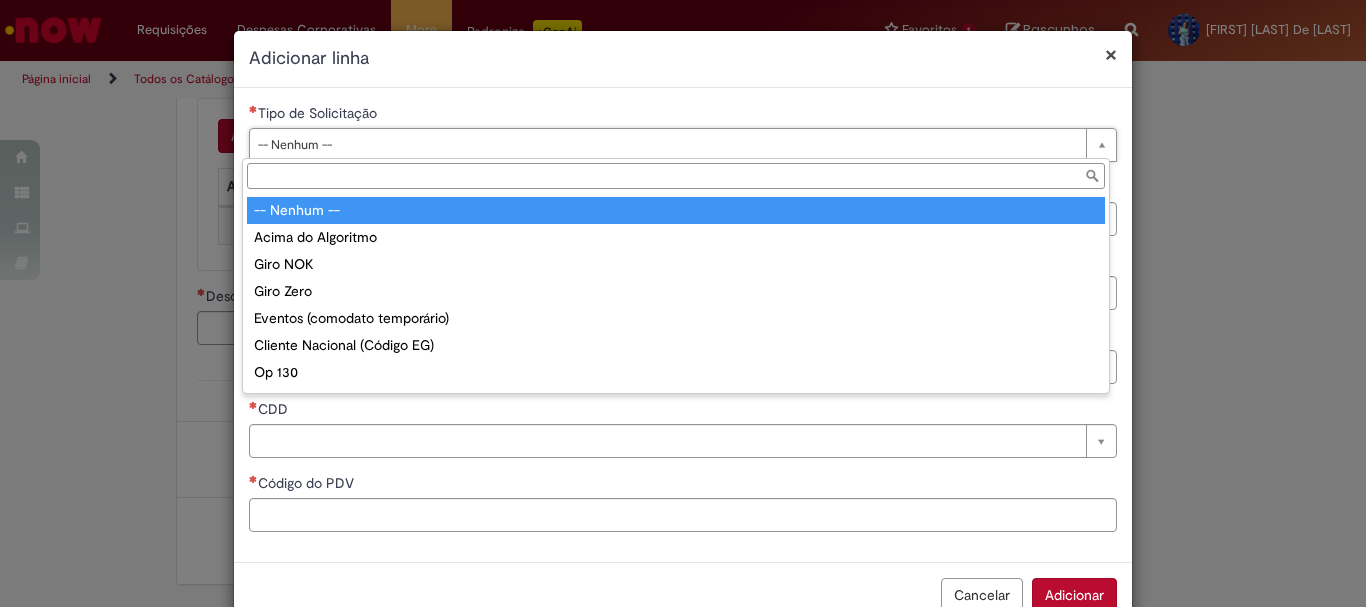 drag, startPoint x: 316, startPoint y: 143, endPoint x: 322, endPoint y: 205, distance: 62.289646 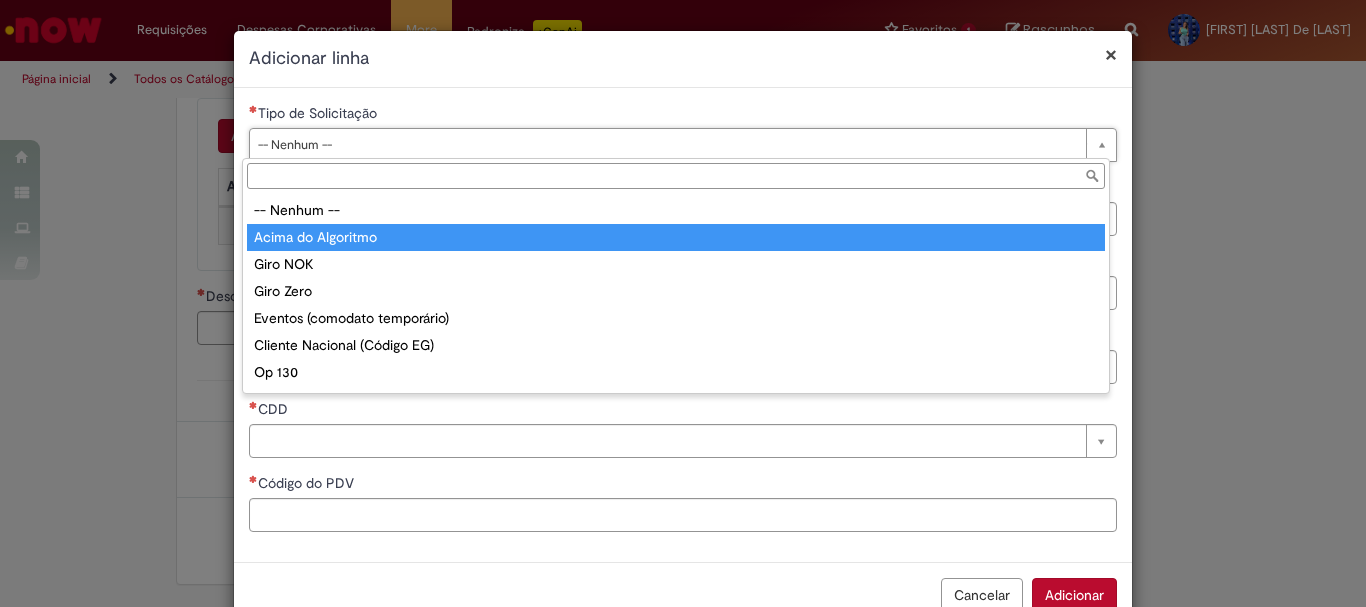 type on "**********" 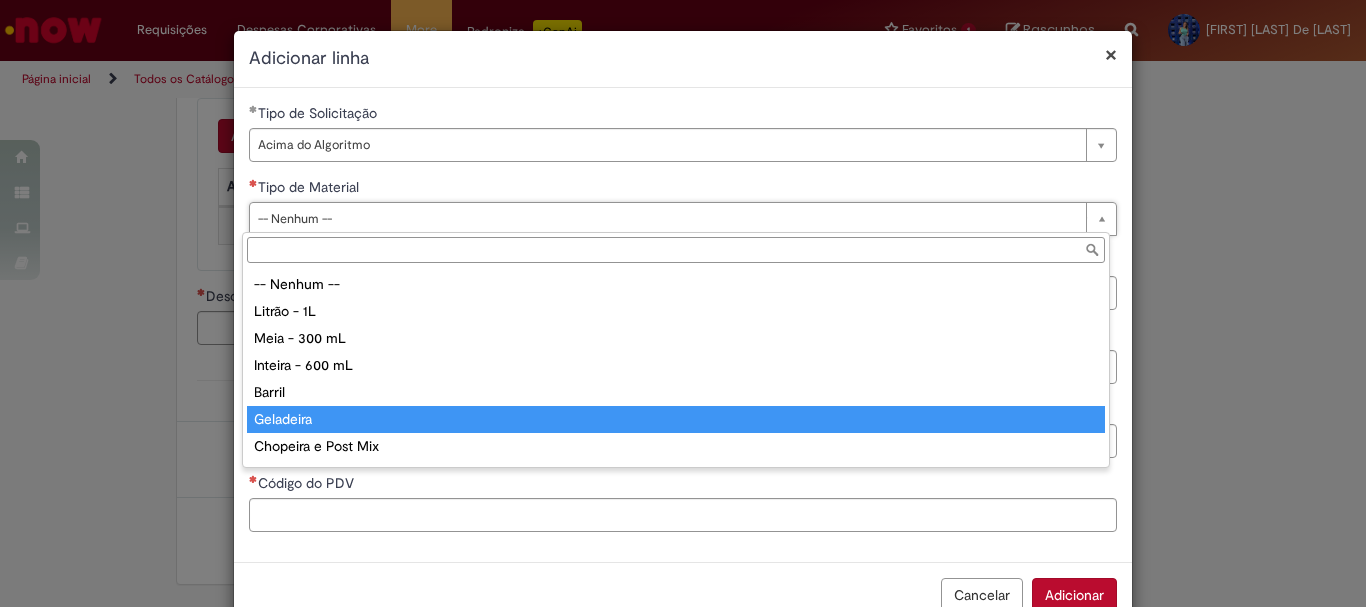 type on "*********" 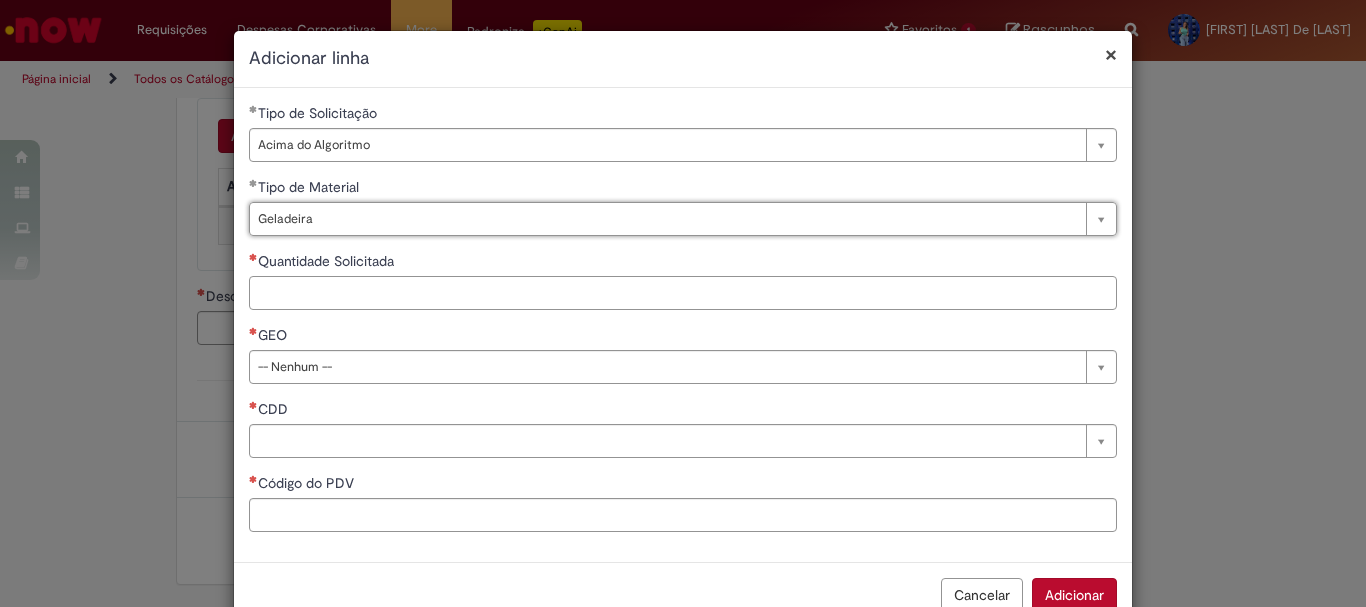 click on "Quantidade Solicitada" at bounding box center [683, 293] 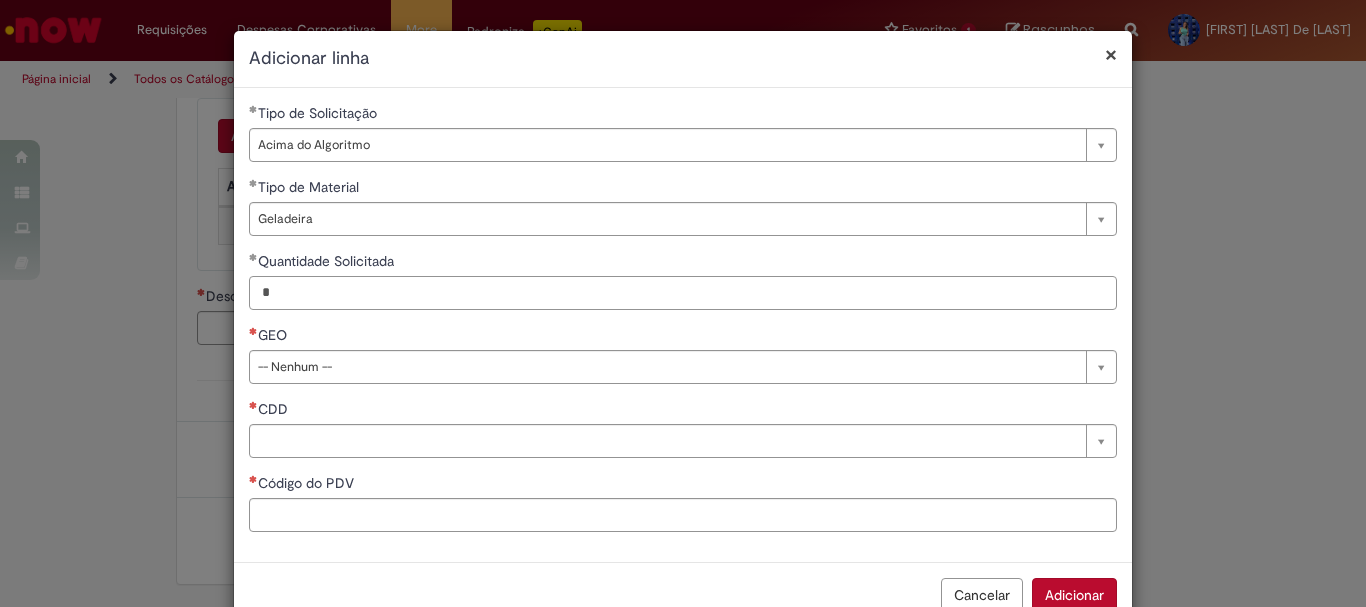 type on "*" 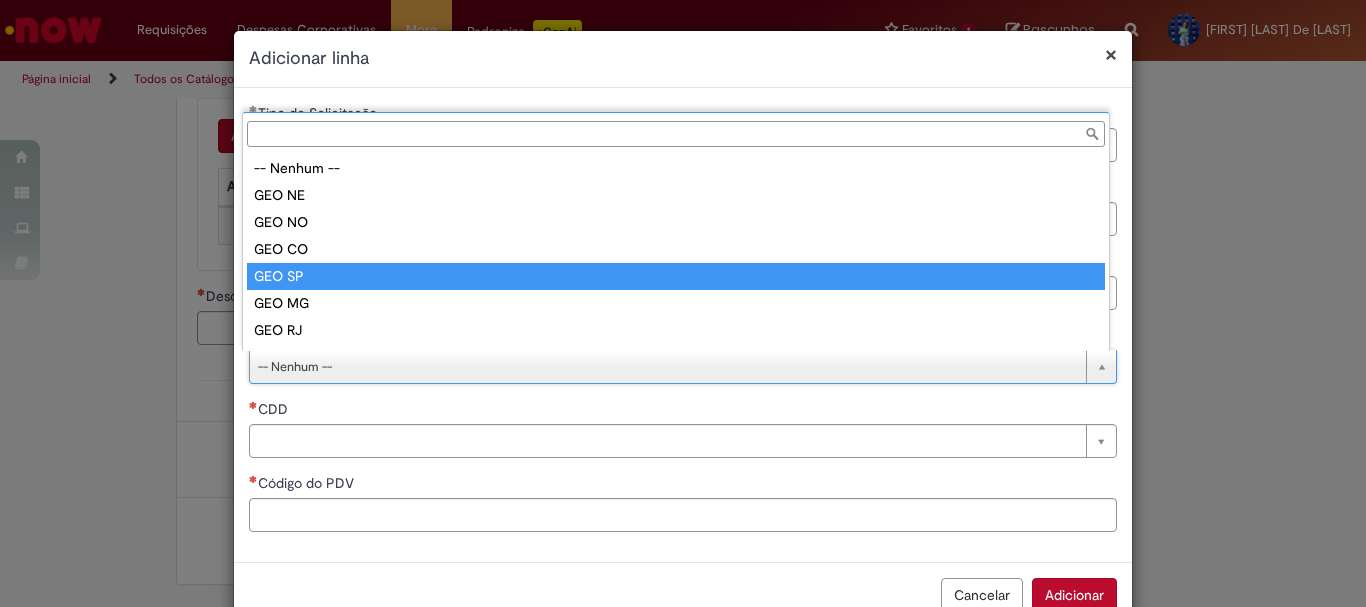 type on "******" 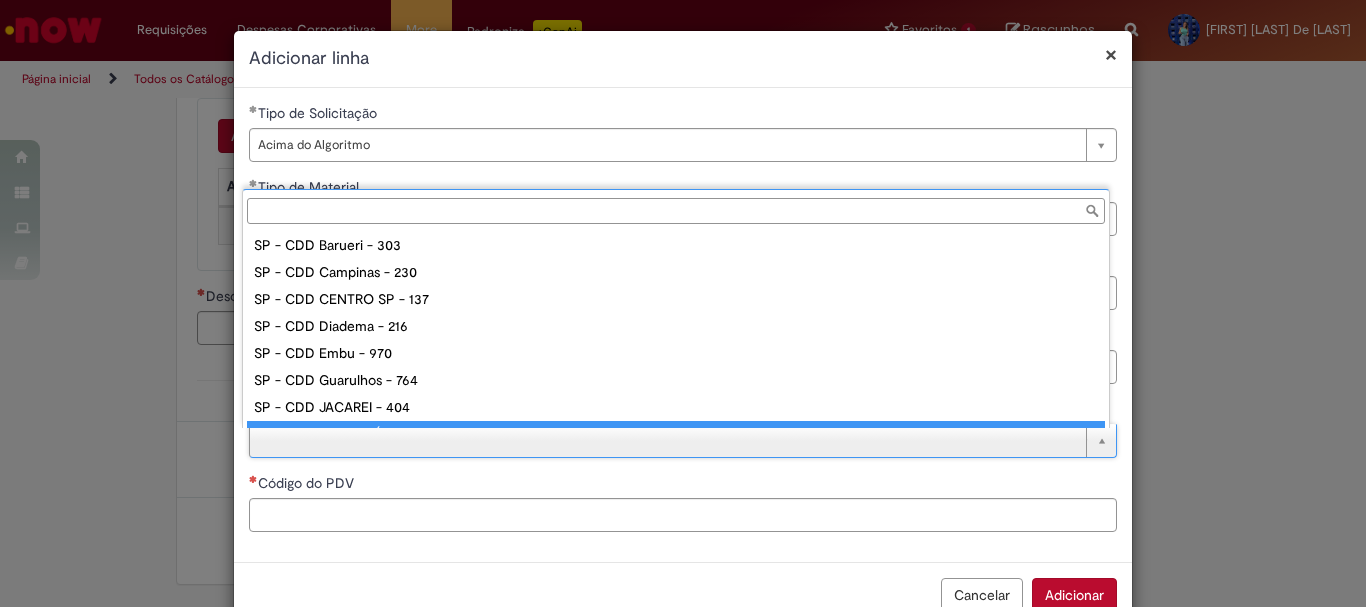 scroll, scrollTop: 0, scrollLeft: 0, axis: both 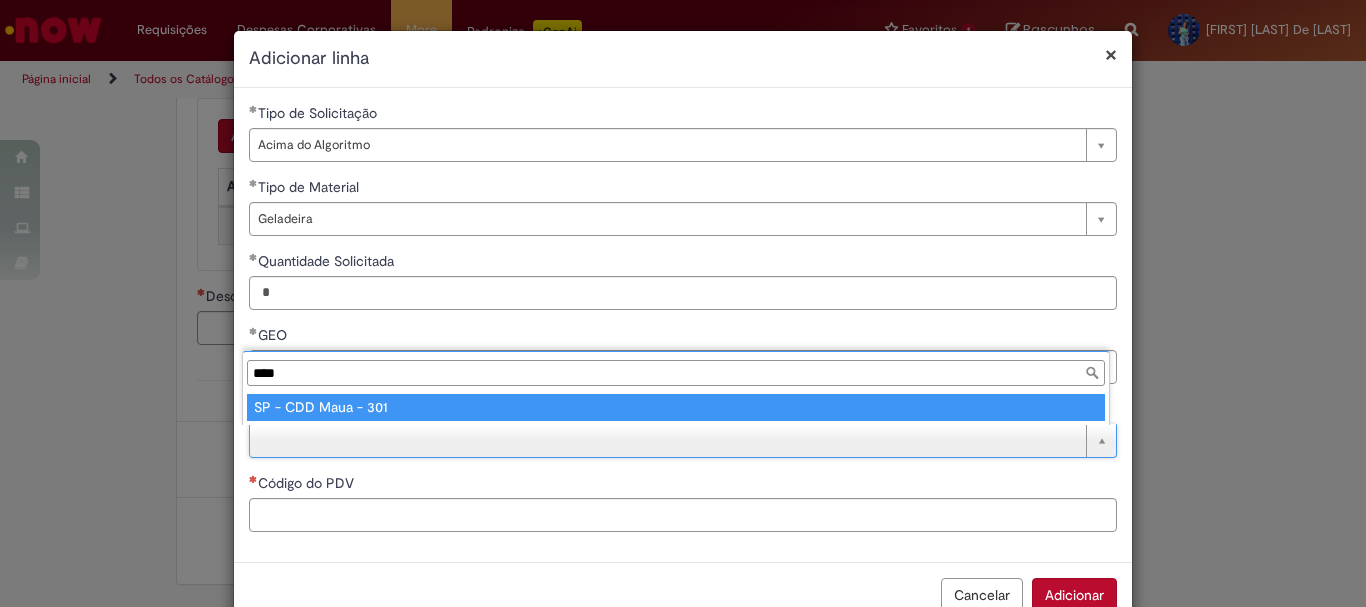 type on "****" 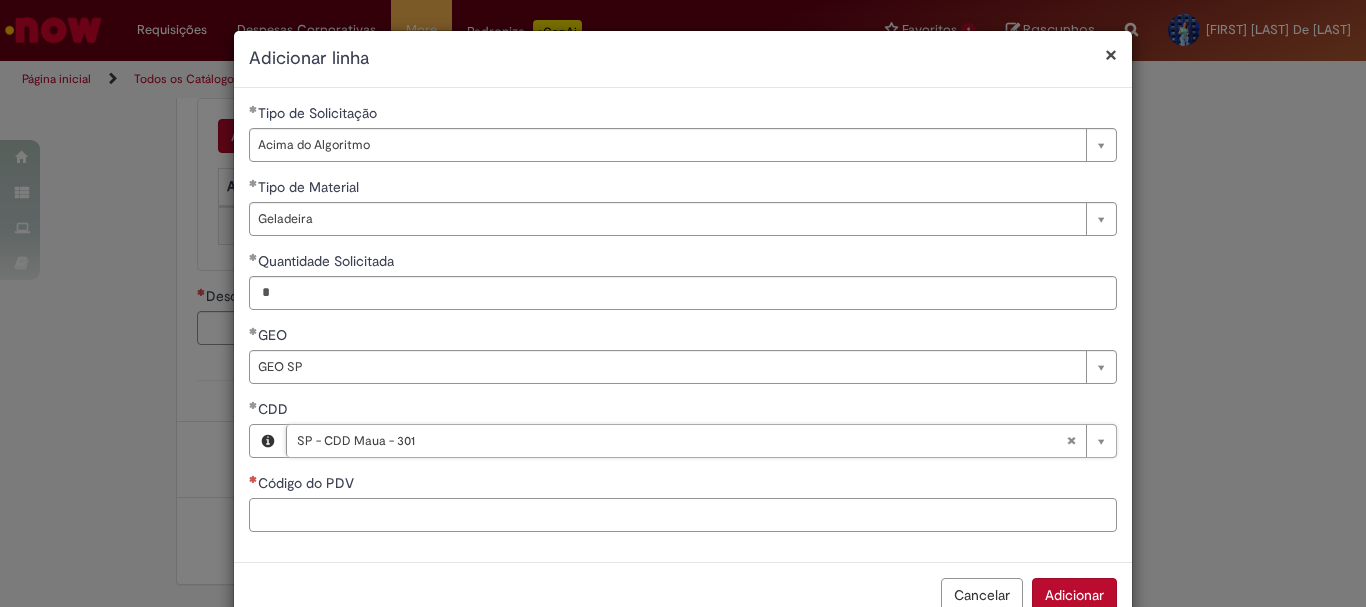 click on "Código do PDV" at bounding box center (683, 515) 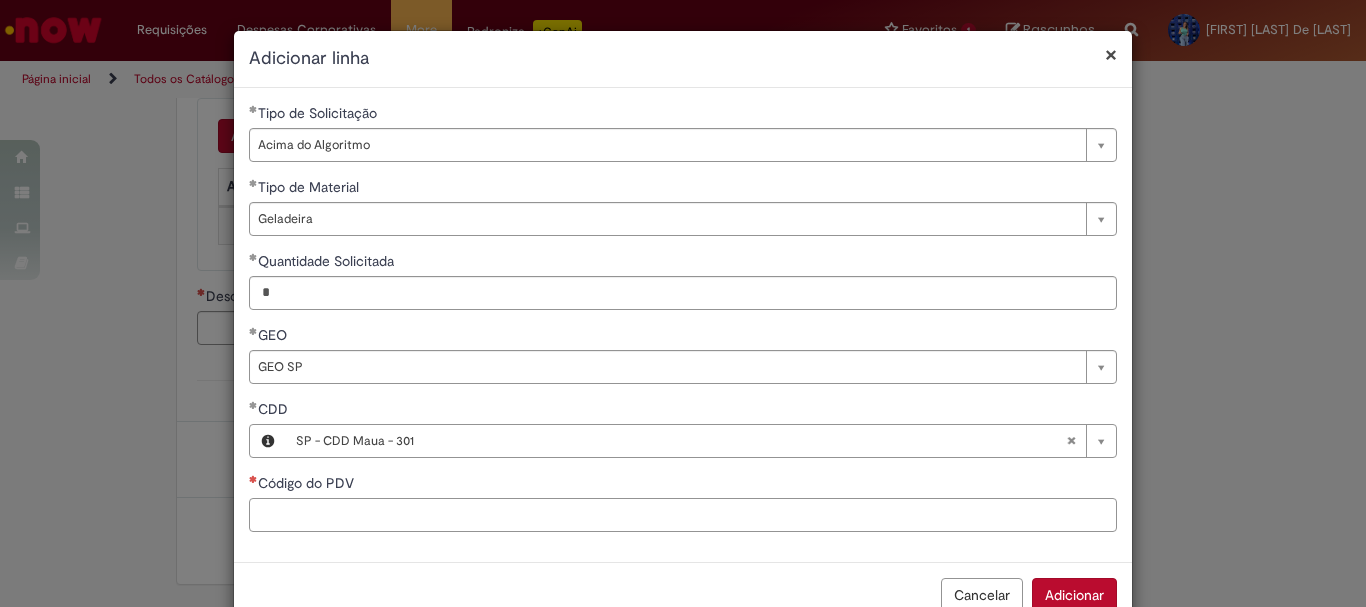 paste on "*****" 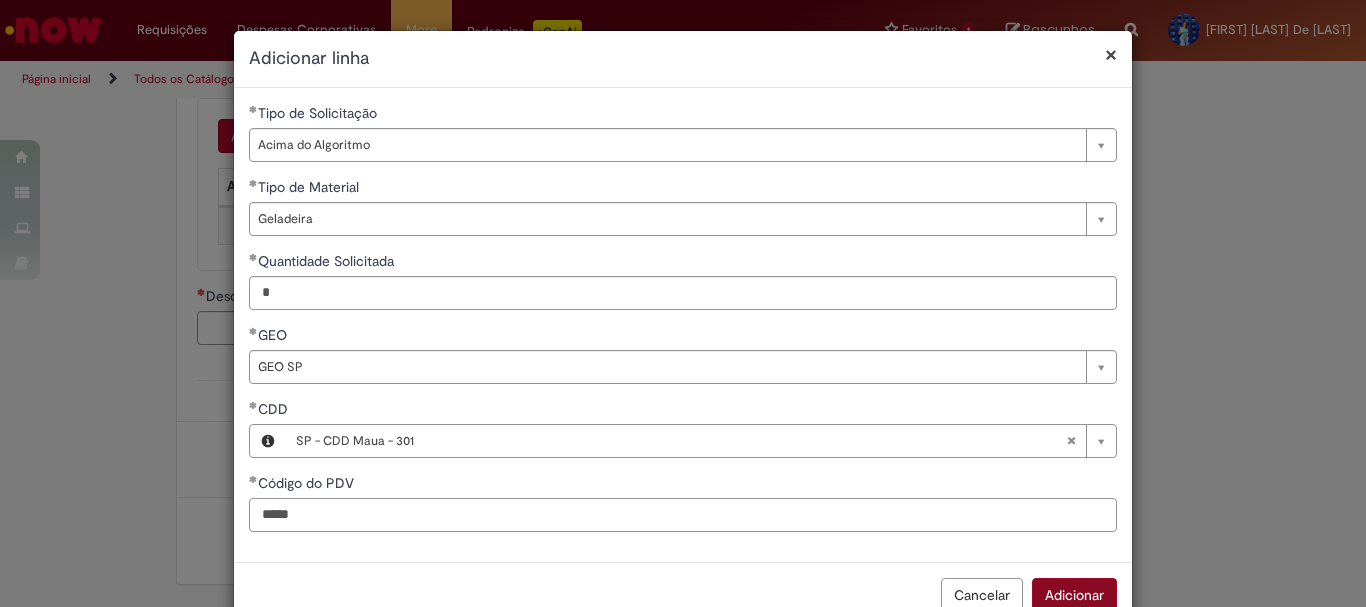 type on "*****" 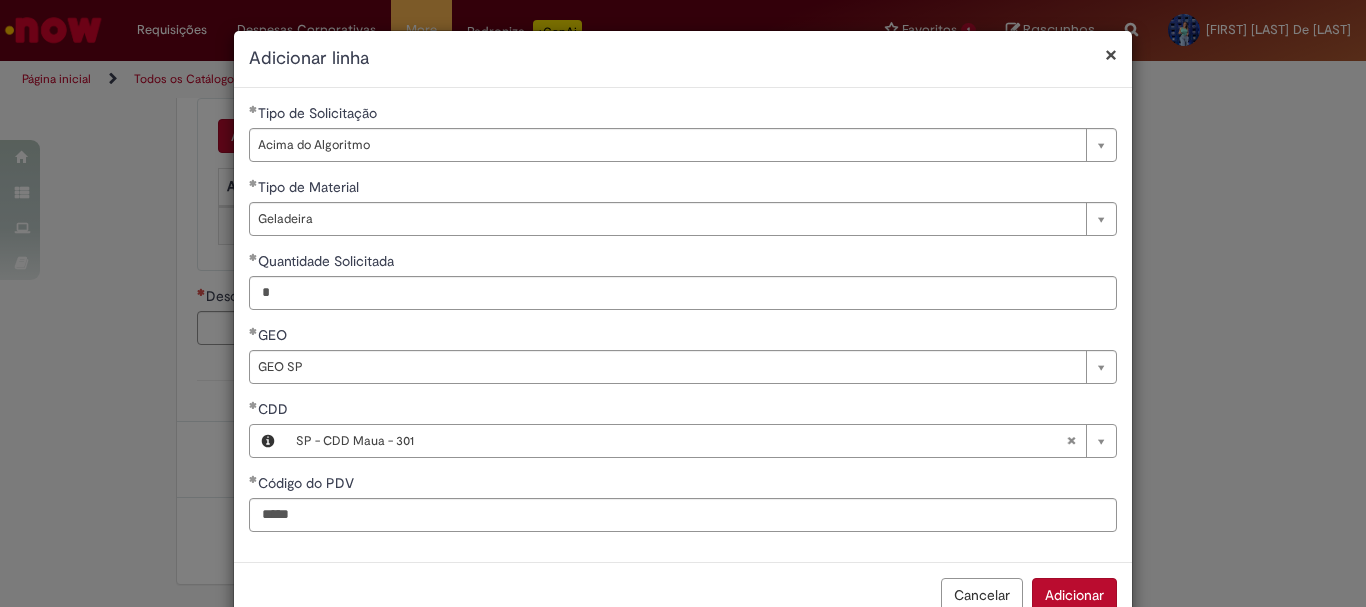 click on "Adicionar" at bounding box center [1074, 595] 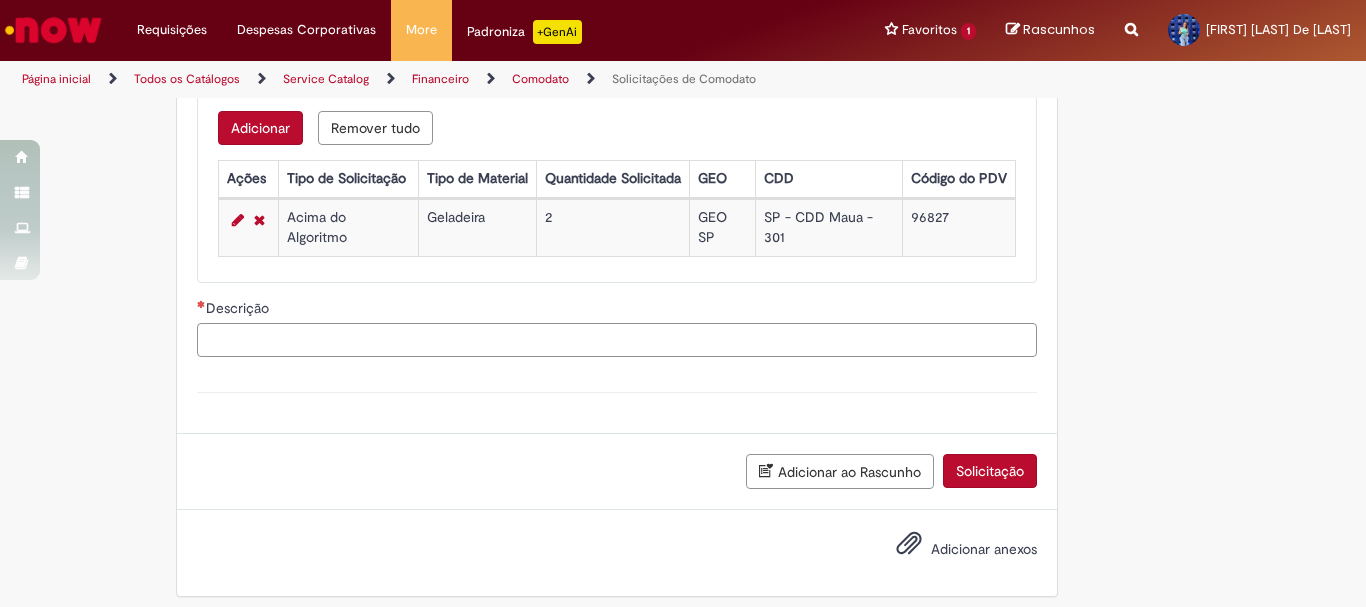 click on "Descrição" at bounding box center (617, 340) 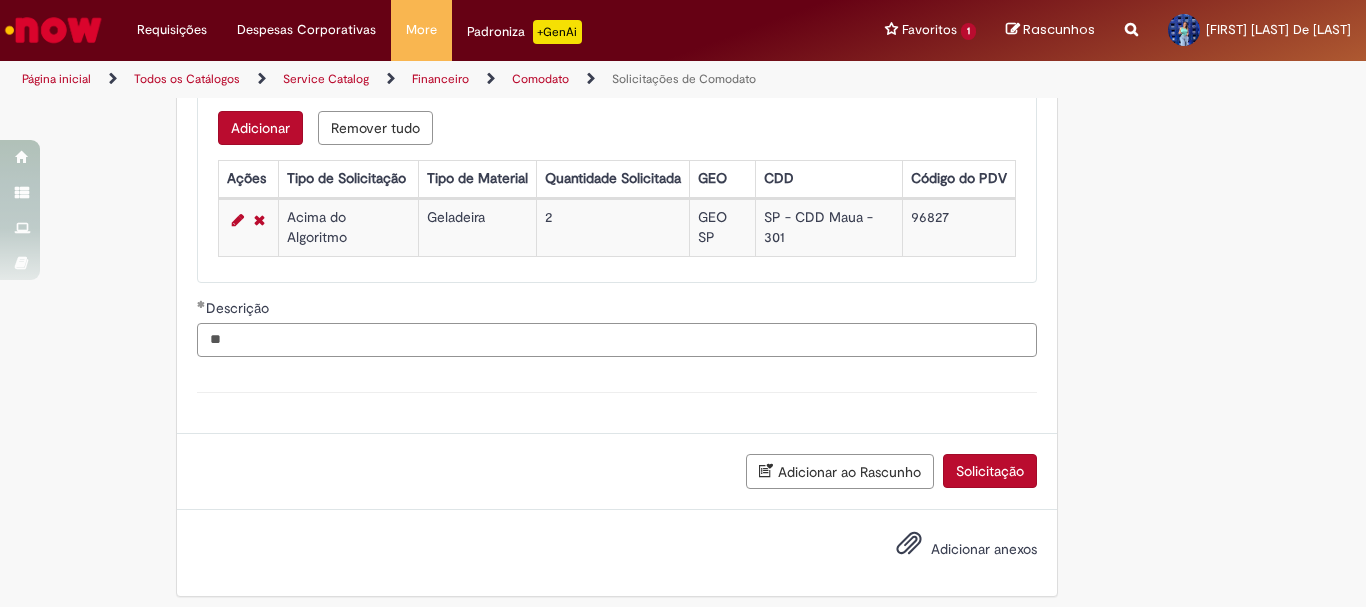 type on "*" 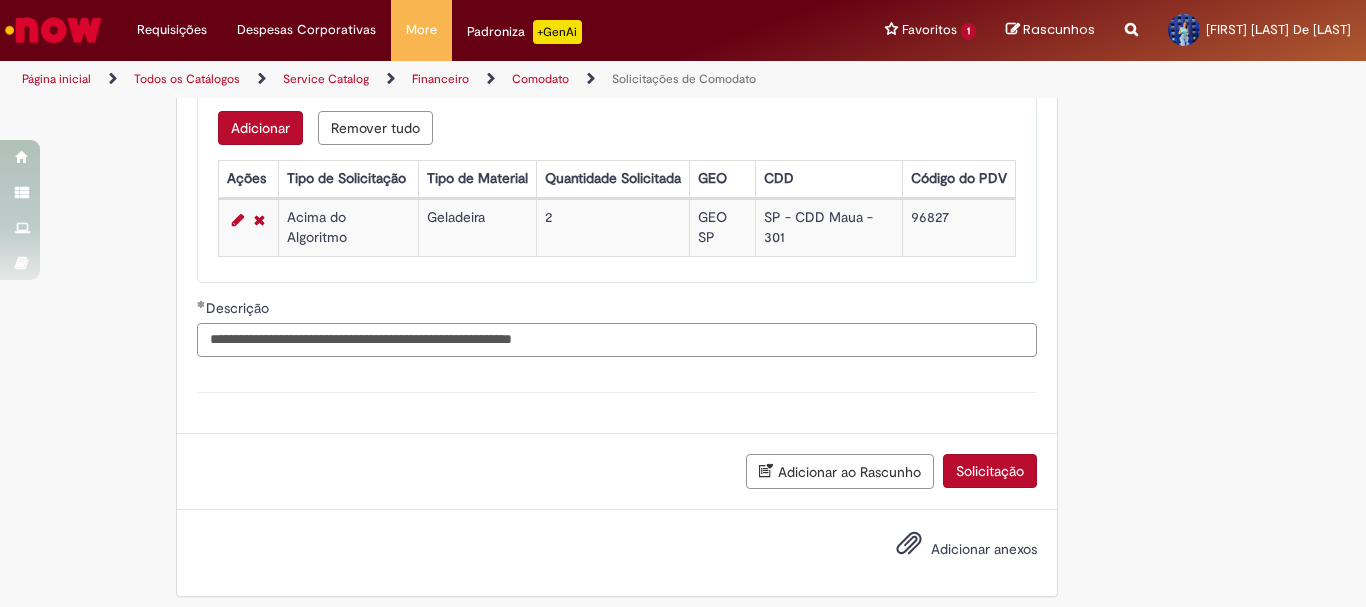 click on "**********" at bounding box center (617, 340) 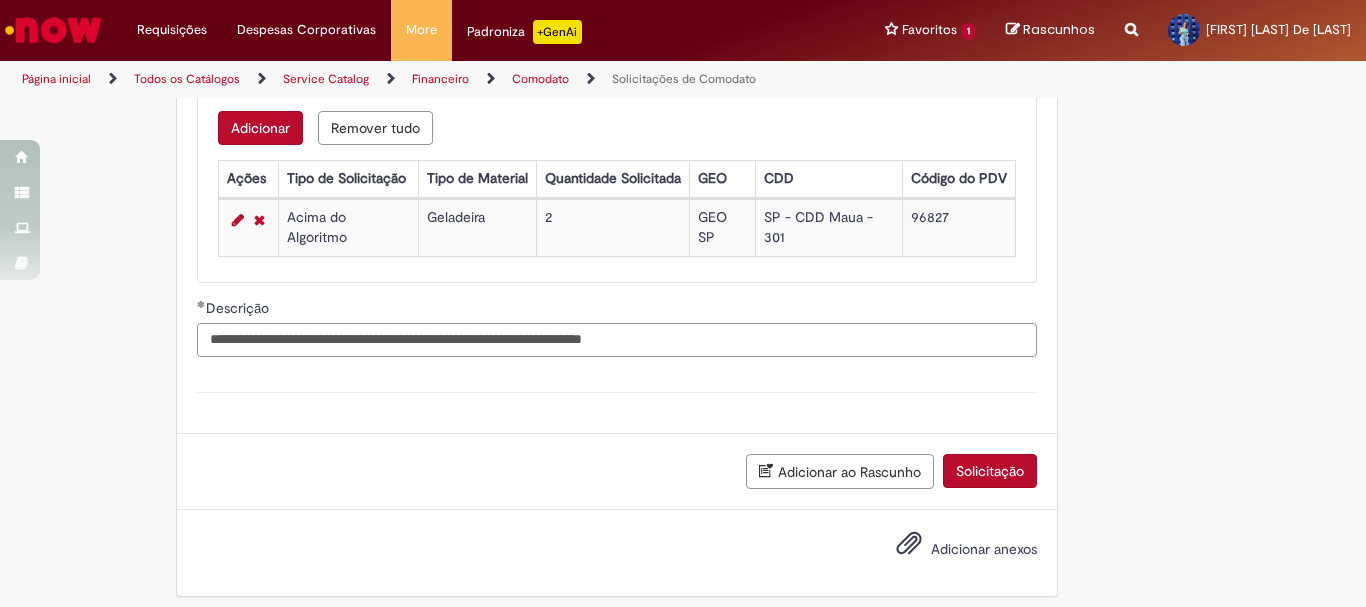 click on "**********" at bounding box center [617, 340] 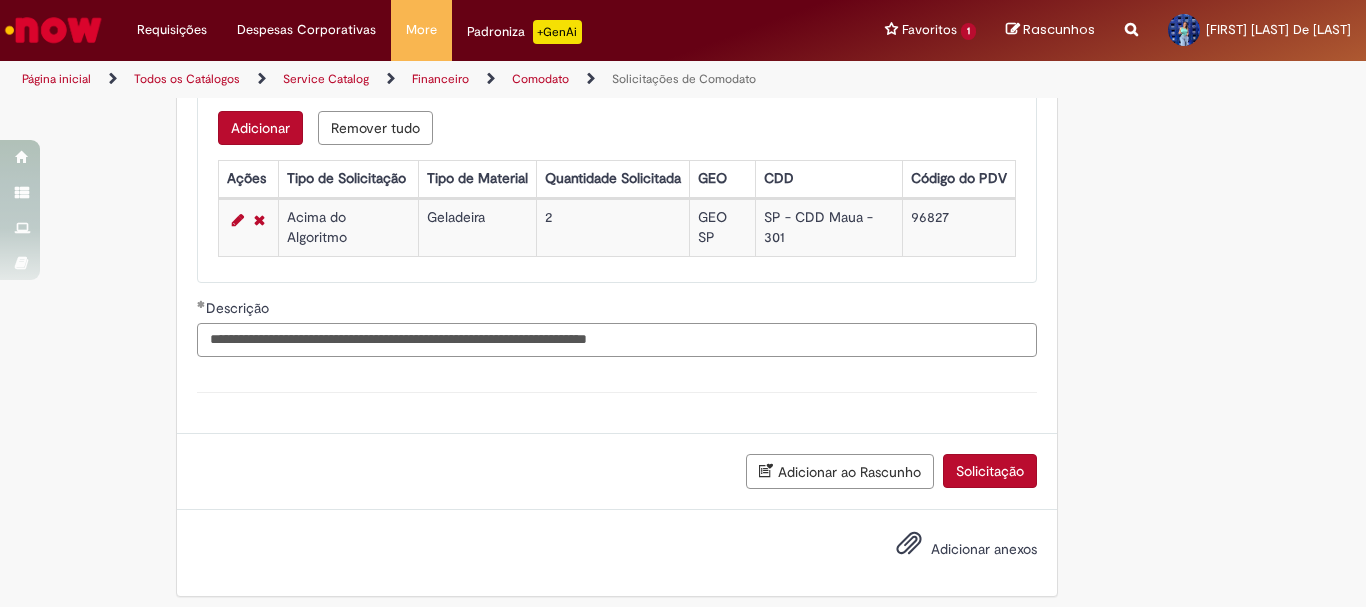 click on "**********" at bounding box center (617, 340) 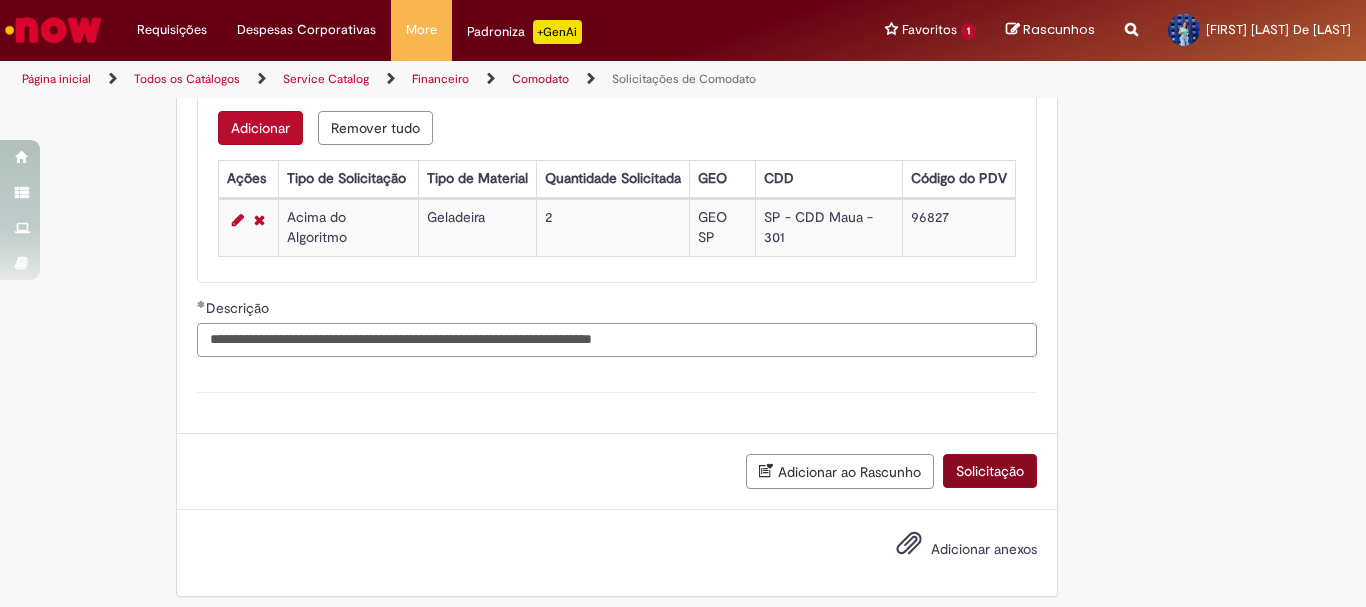 type on "**********" 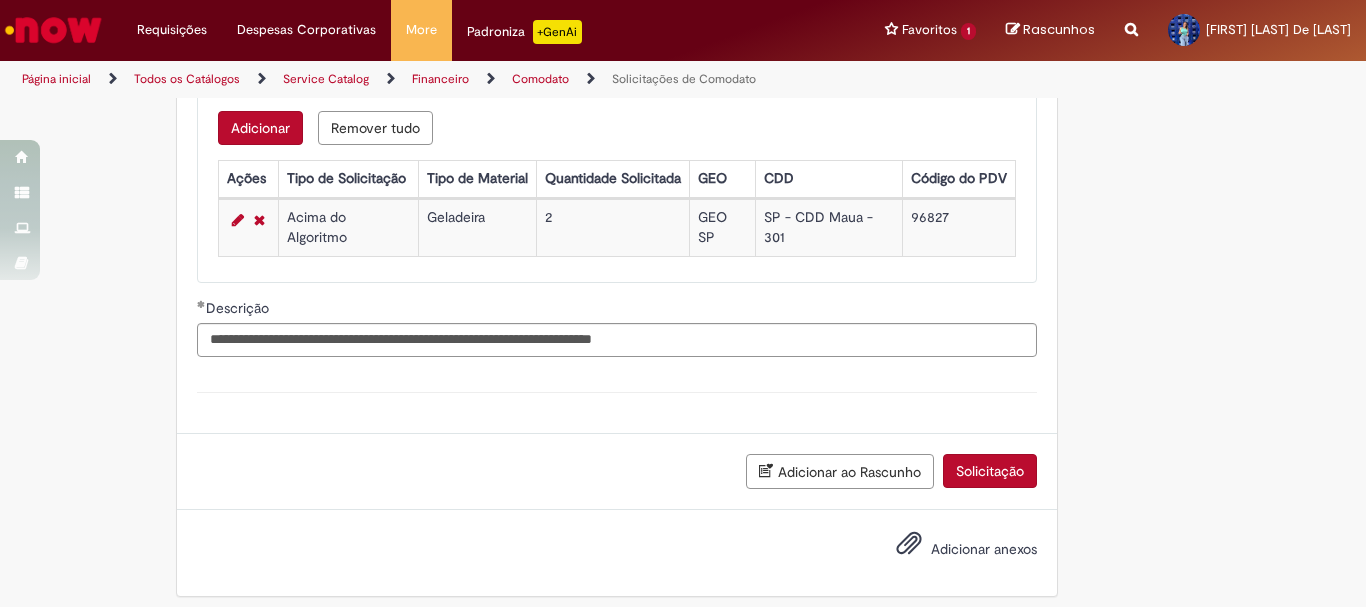 click on "Solicitação" at bounding box center [990, 471] 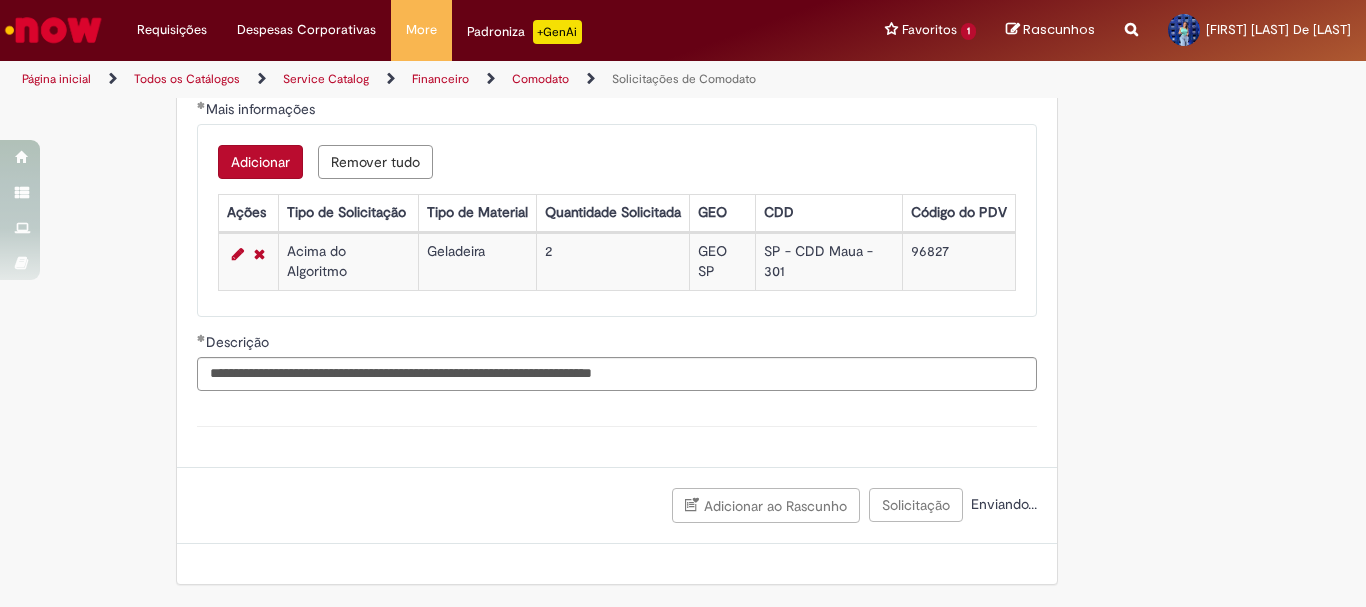 scroll, scrollTop: 664, scrollLeft: 0, axis: vertical 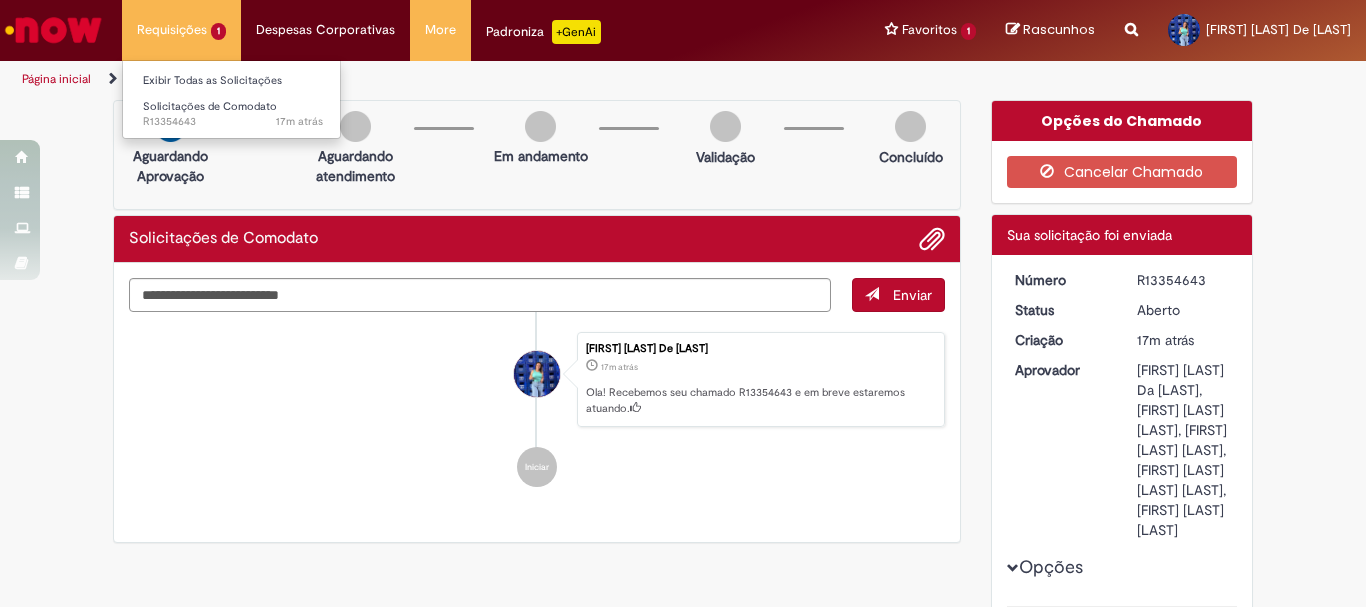 click on "Requisições   1
Exibir Todas as Solicitações
Solicitações de Comodato
17m atrás 17 minutos atrás  R13354643" at bounding box center [181, 30] 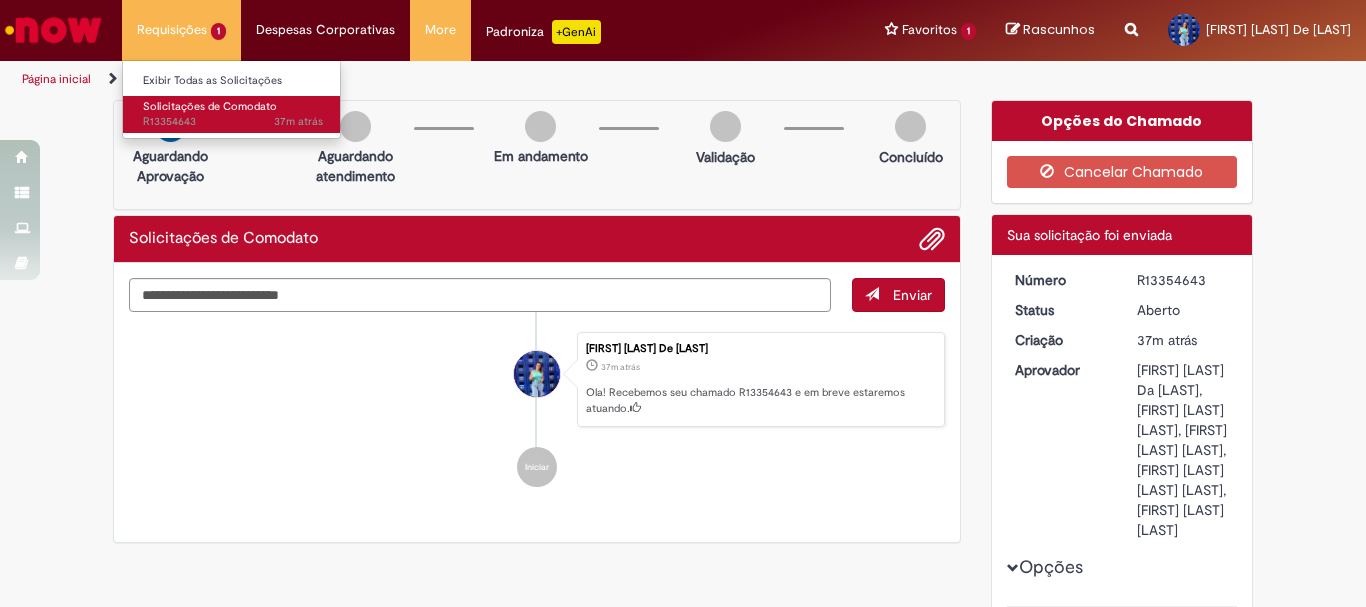 click on "Solicitações de Comodato" at bounding box center (210, 106) 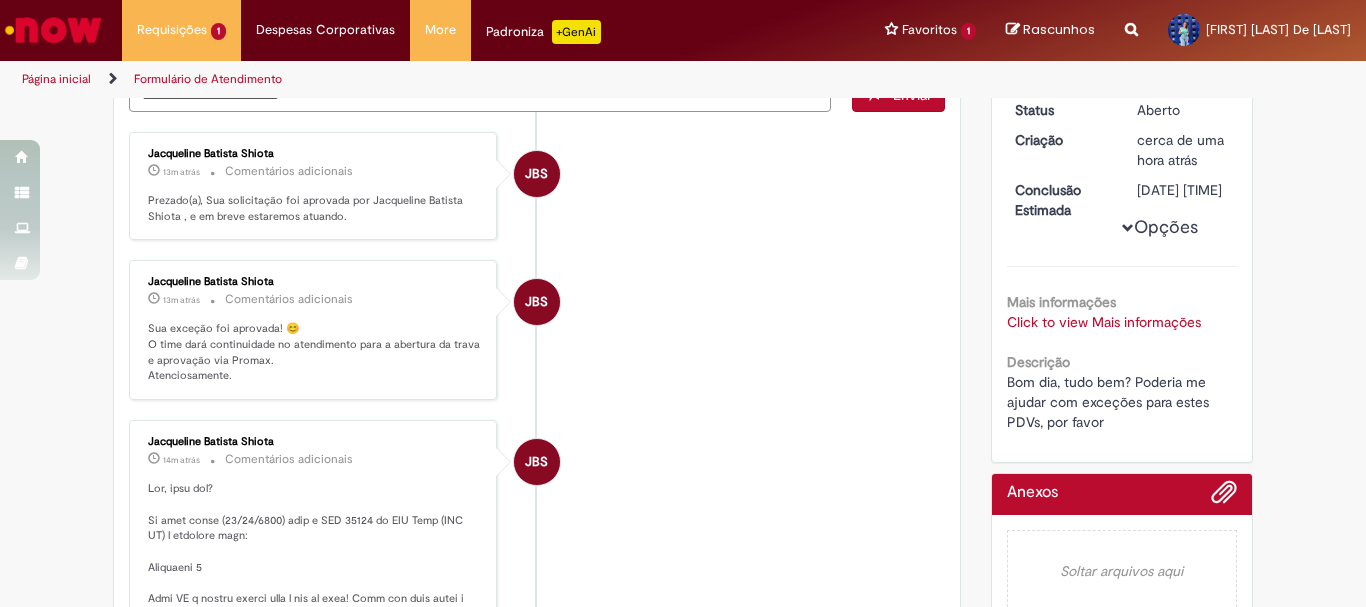 scroll, scrollTop: 300, scrollLeft: 0, axis: vertical 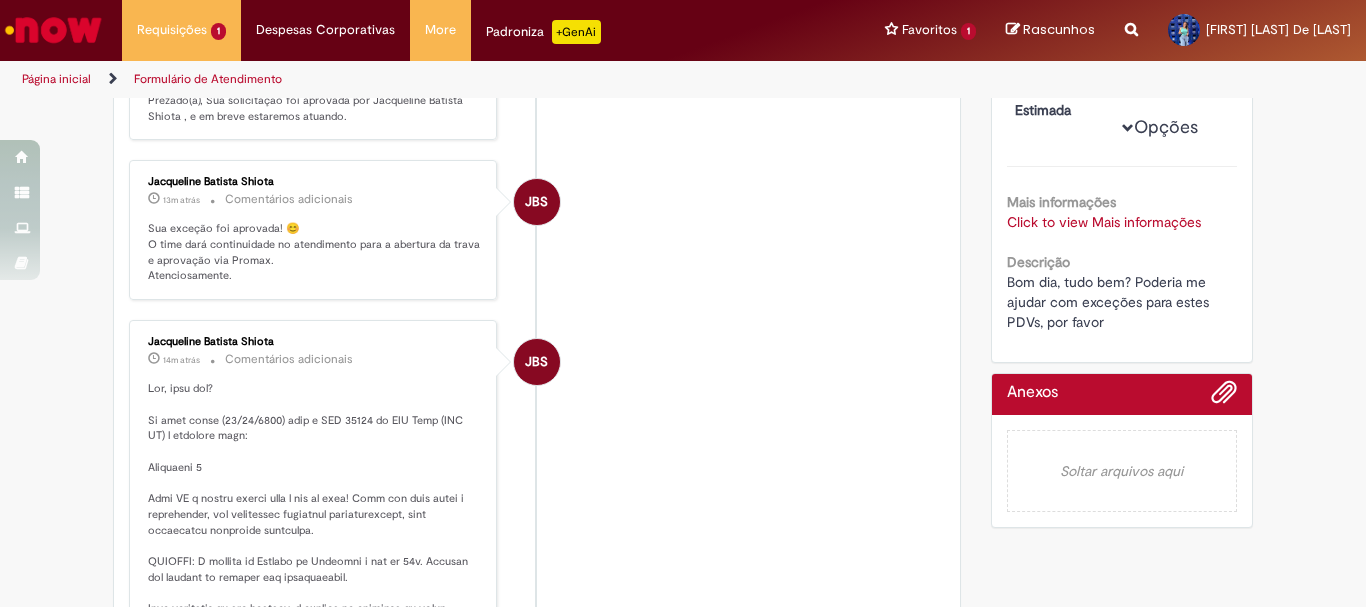 click at bounding box center (314, 624) 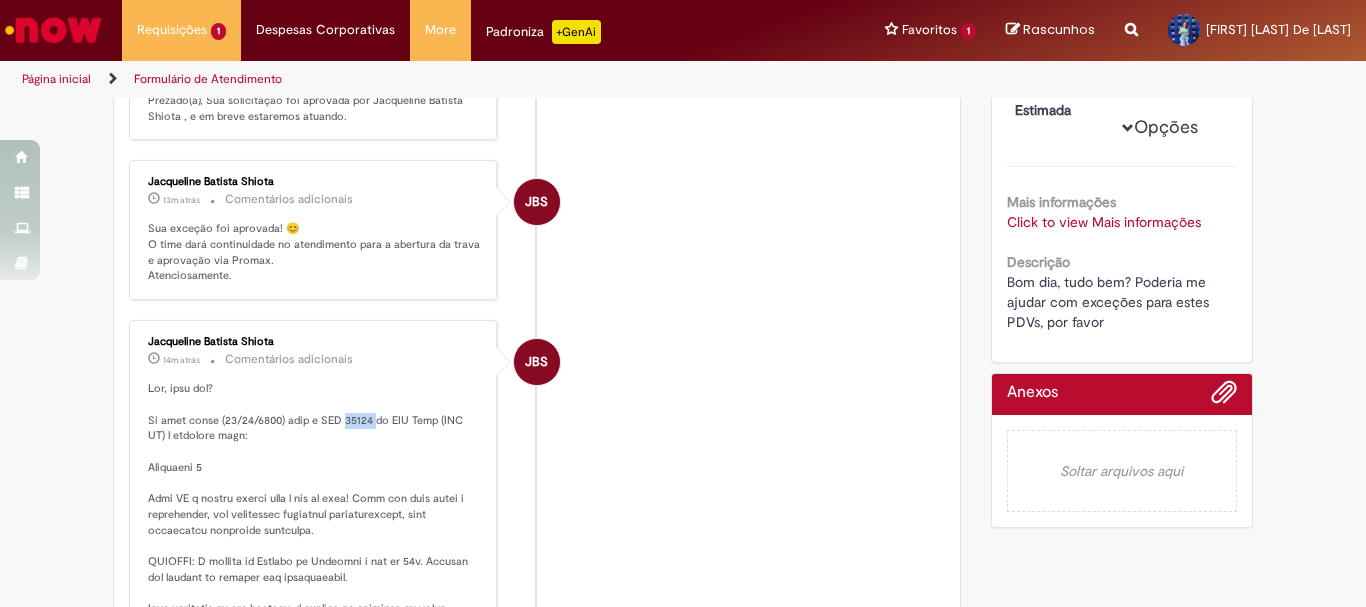 click at bounding box center (314, 624) 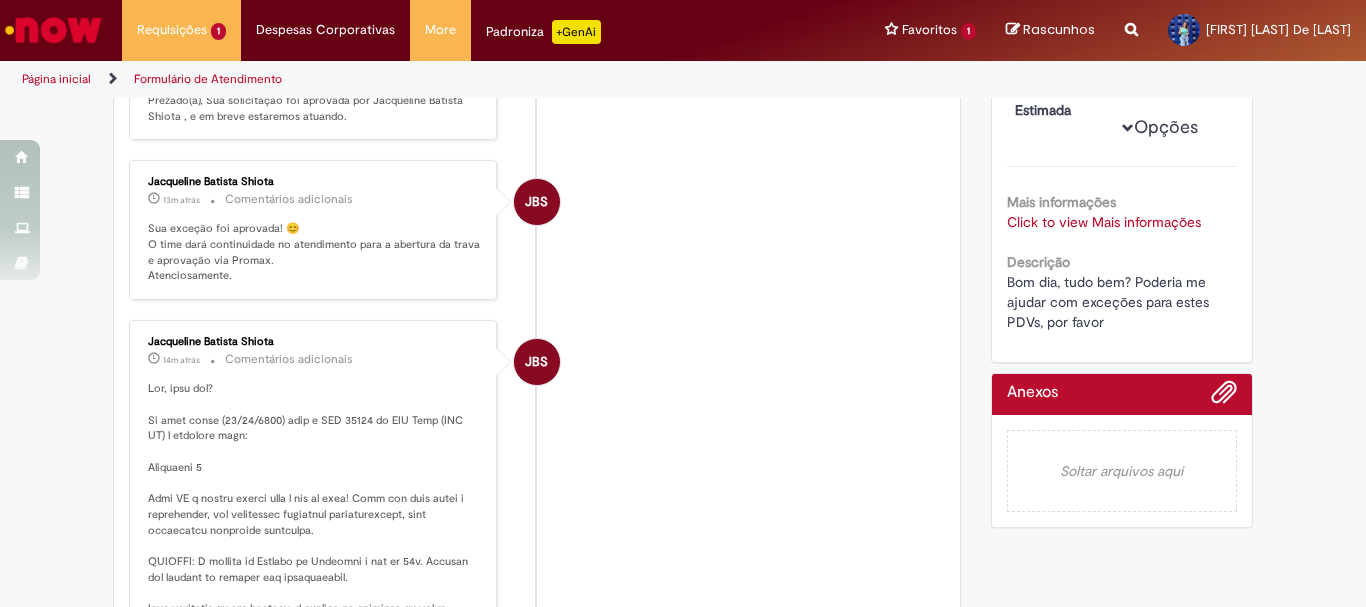 click on "JBS
Jacqueline Batista Shiota
13m atrás 13 minutos atrás     Comentários adicionais
Sua exceção foi aprovada! 😊
O time dará continuidade no atendimento para a abertura da trava e aprovação via Promax.
Atenciosamente." at bounding box center [537, 230] 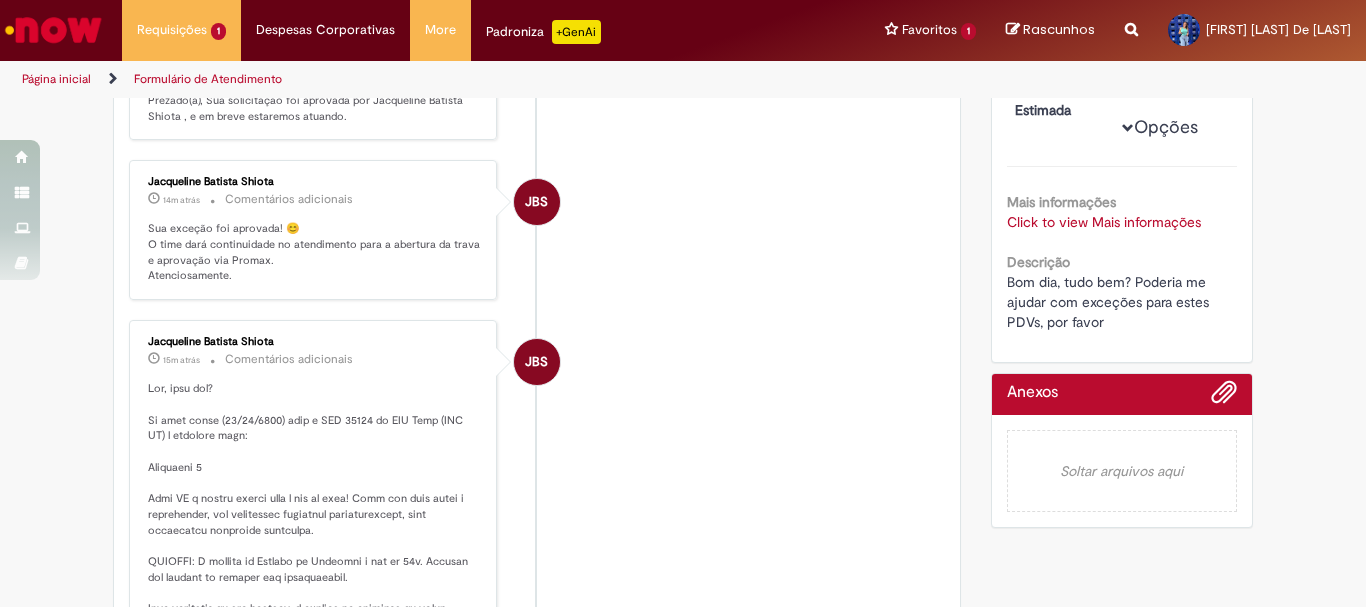 scroll, scrollTop: 0, scrollLeft: 0, axis: both 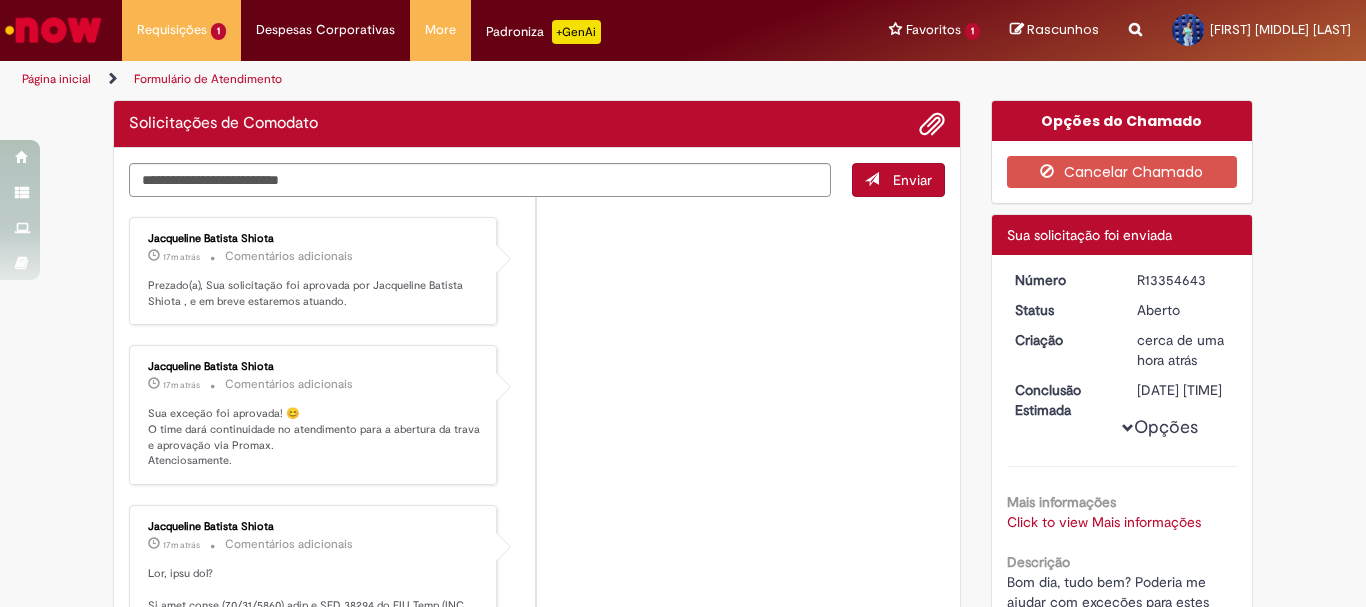 click on "Jacqueline Batista Shiota
17m atrás 17 minutos atrás     Comentários adicionais
Prezado(a), Sua solicitação foi aprovada por Jacqueline Batista Shiota , e em breve estaremos atuando.
Jacqueline Batista Shiota
17m atrás 17 minutos atrás     Comentários adicionais
Sua exceção foi aprovada! 😊
O time dará continuidade no atendimento para a abertura da trava e aprovação via Promax.
Atenciosamente.
Jacqueline Batista Shiota
17m atrás" at bounding box center [537, 731] 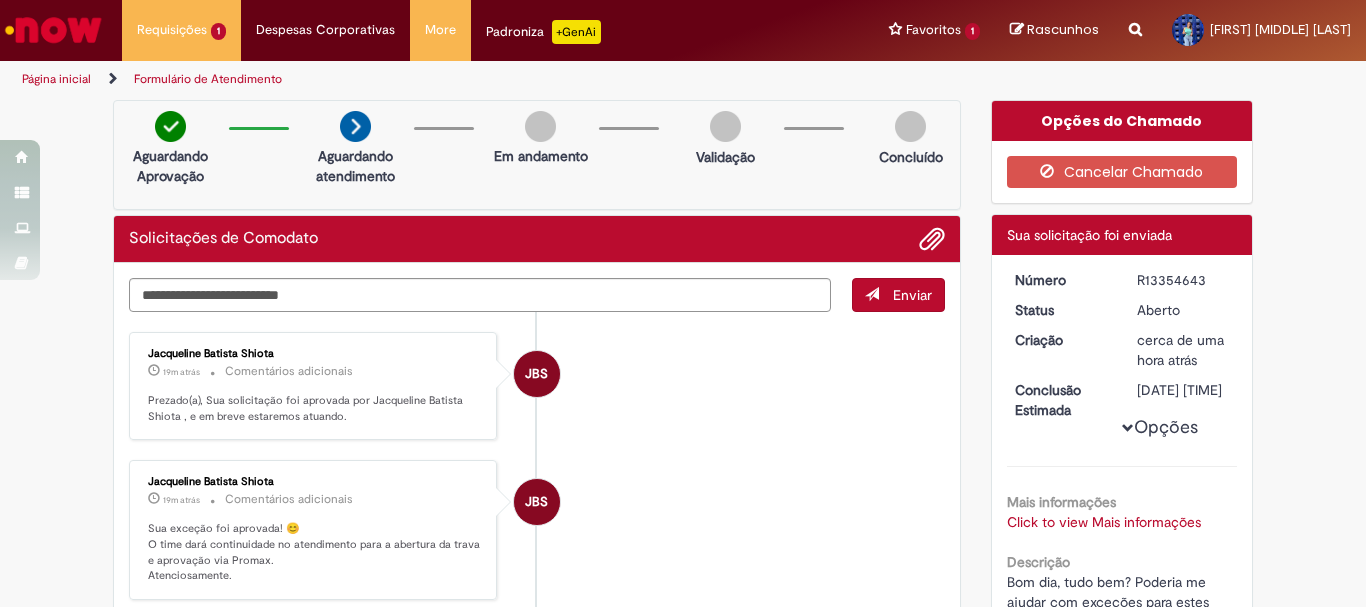 scroll, scrollTop: 0, scrollLeft: 0, axis: both 